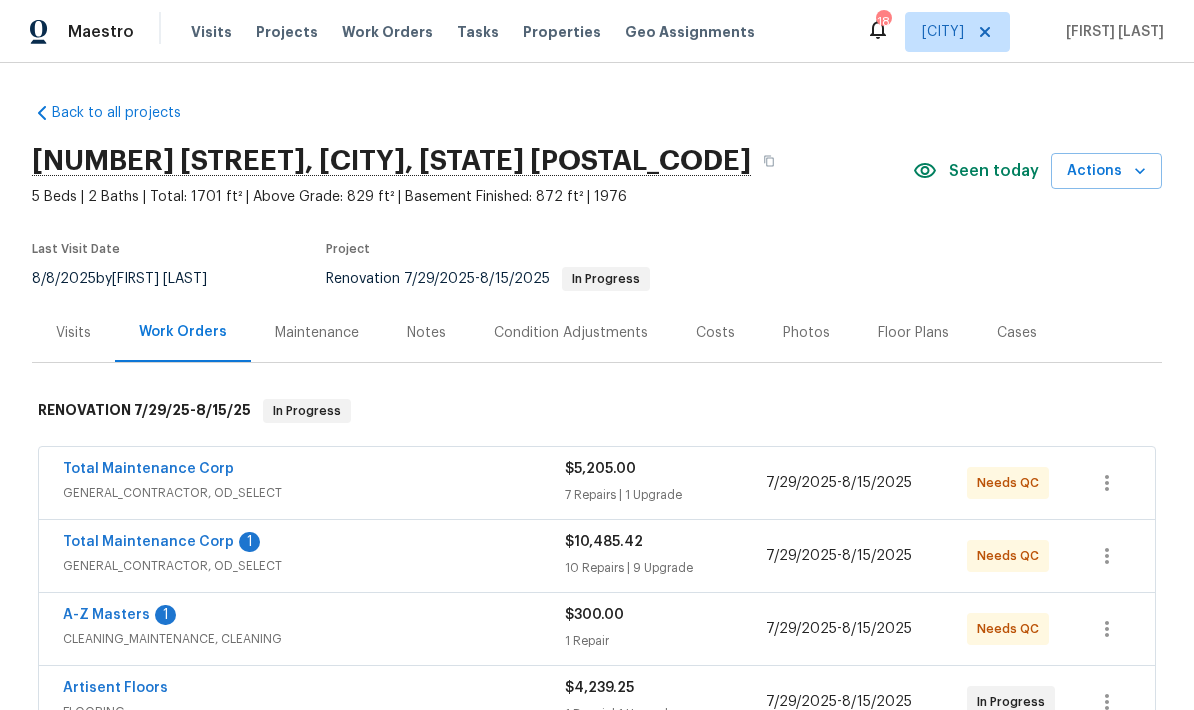 scroll, scrollTop: 0, scrollLeft: 0, axis: both 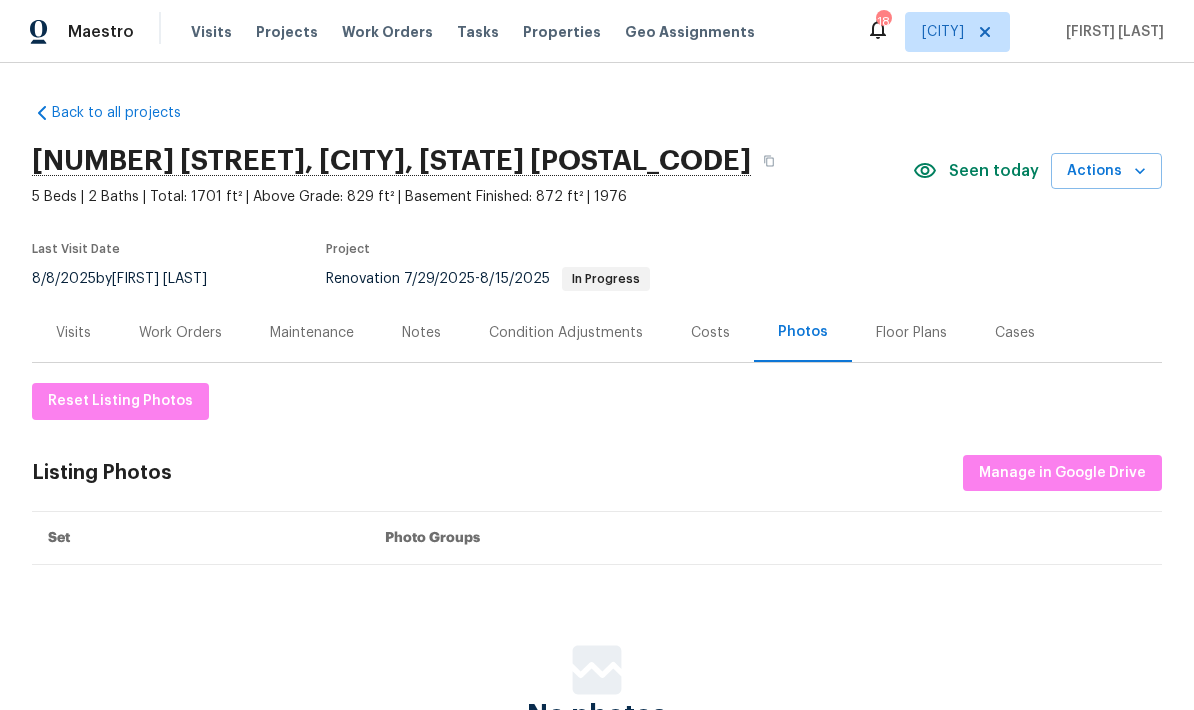 click on "Work Orders" at bounding box center (180, 333) 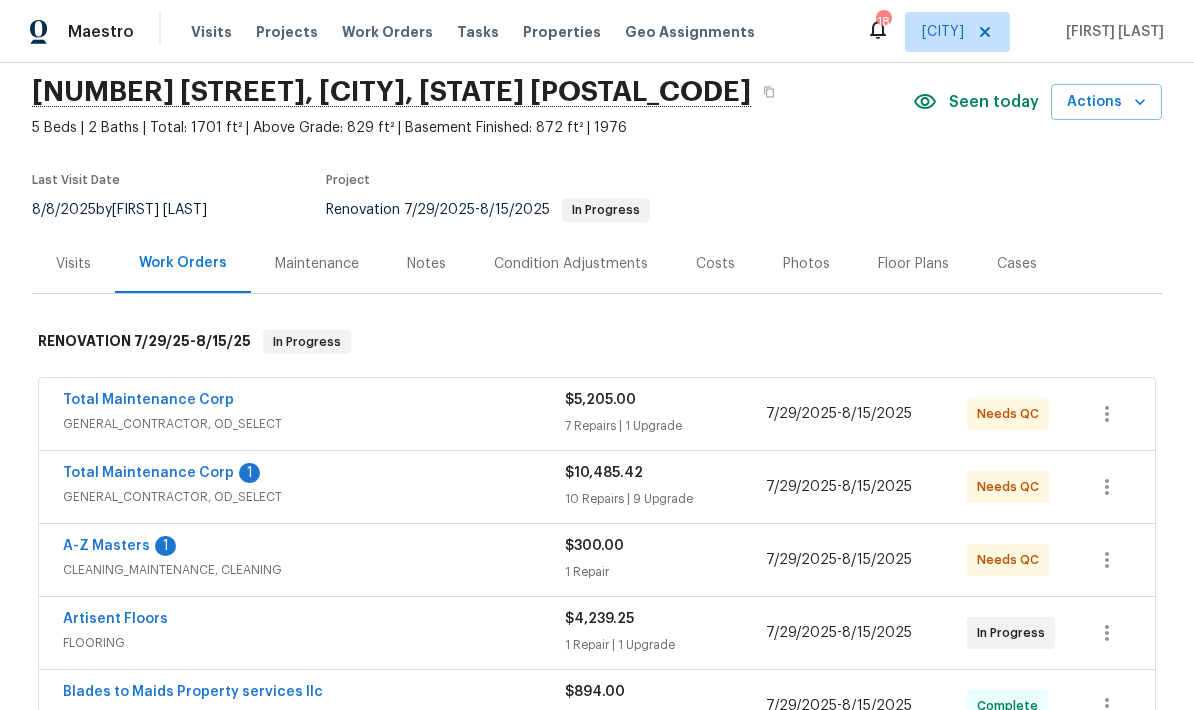 scroll, scrollTop: 75, scrollLeft: 0, axis: vertical 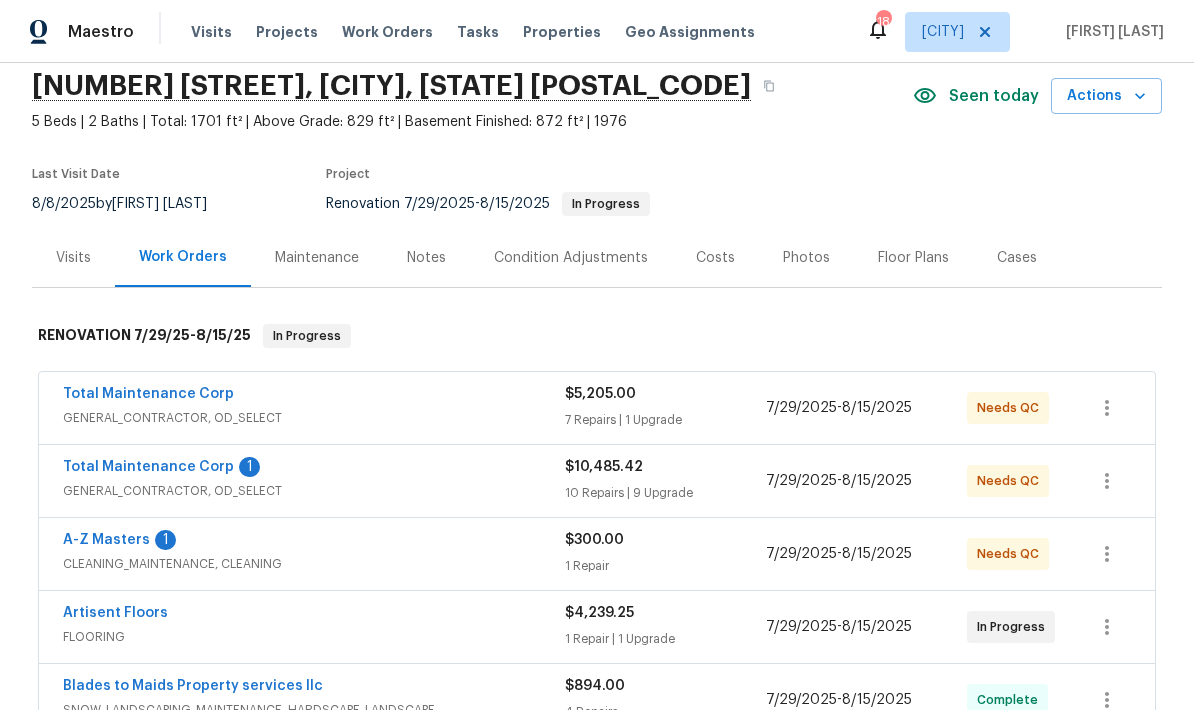 click on "CLEANING_MAINTENANCE, CLEANING" at bounding box center [314, 564] 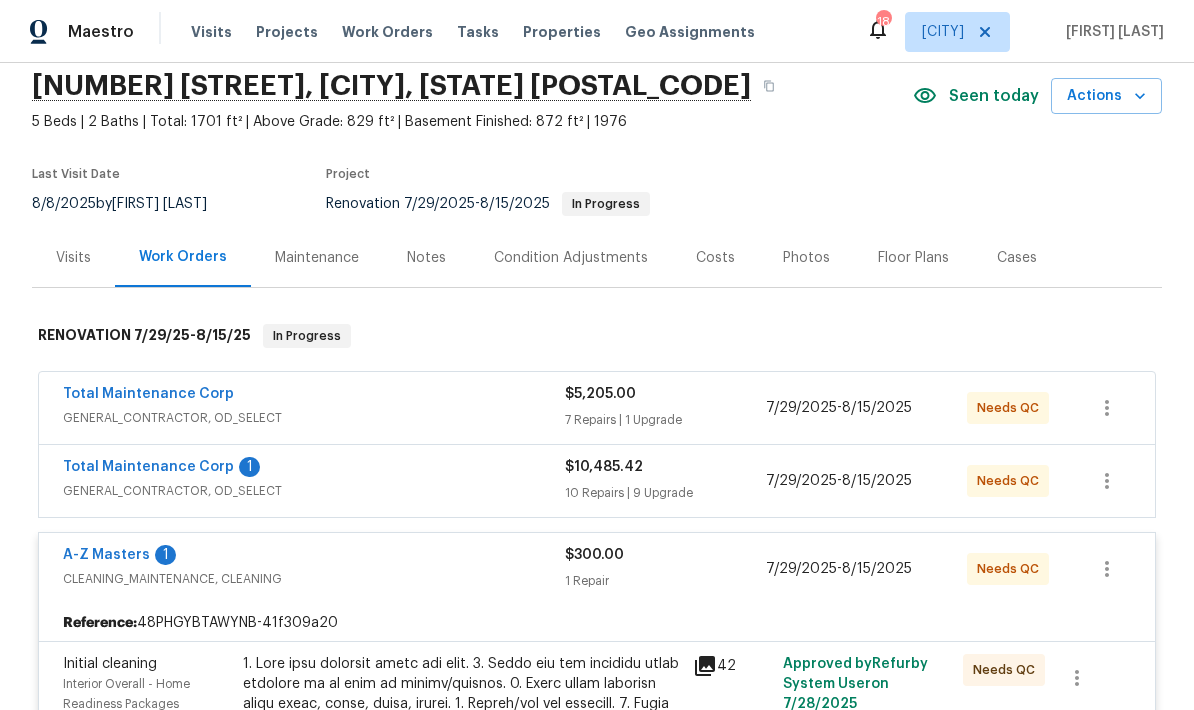 click on "A-Z Masters 1" at bounding box center [314, 557] 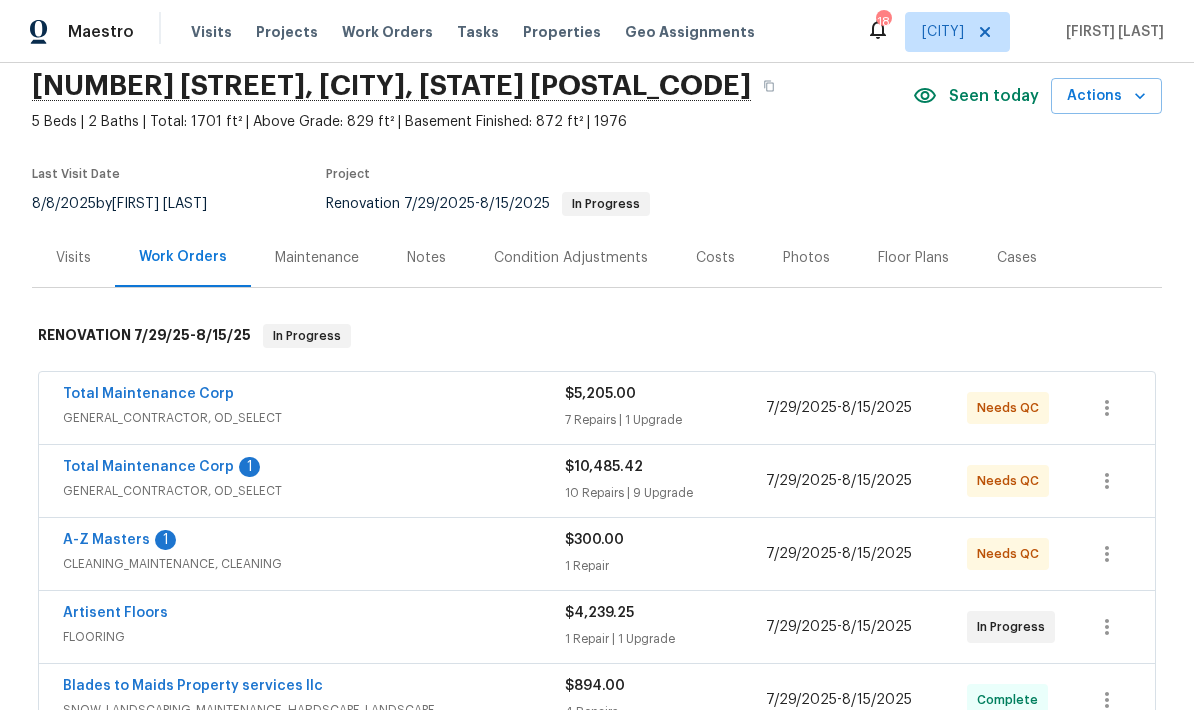 click on "A-Z Masters" at bounding box center [106, 540] 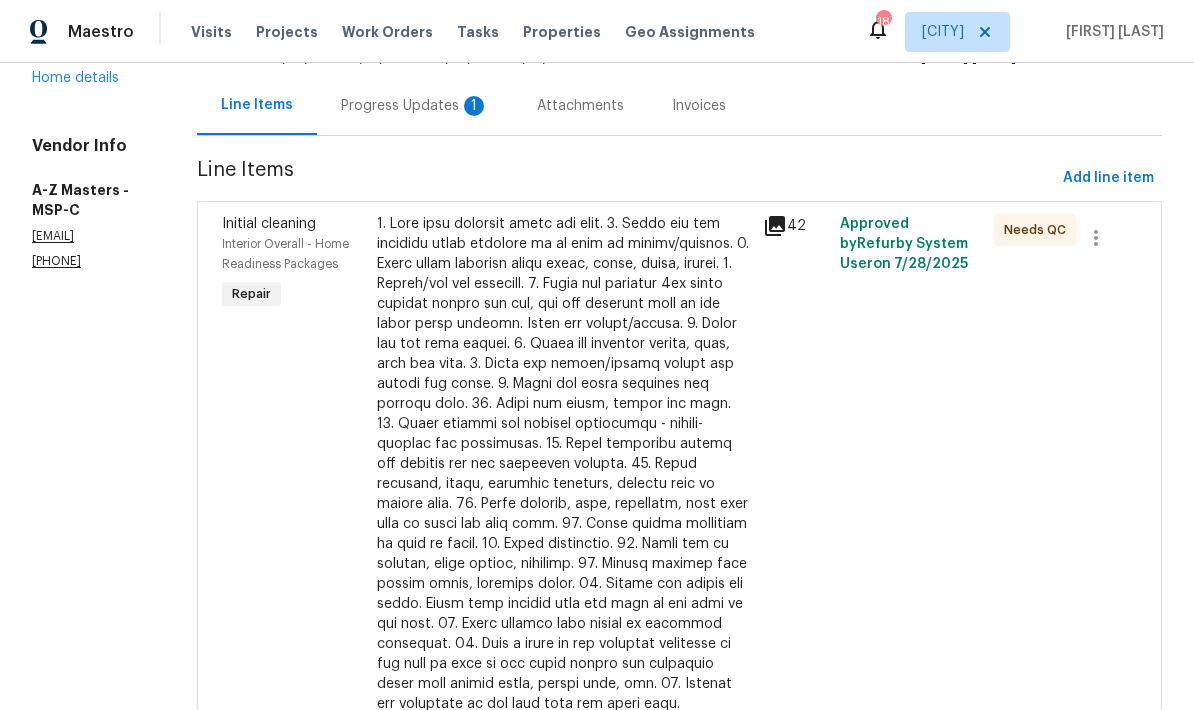 scroll, scrollTop: 181, scrollLeft: 0, axis: vertical 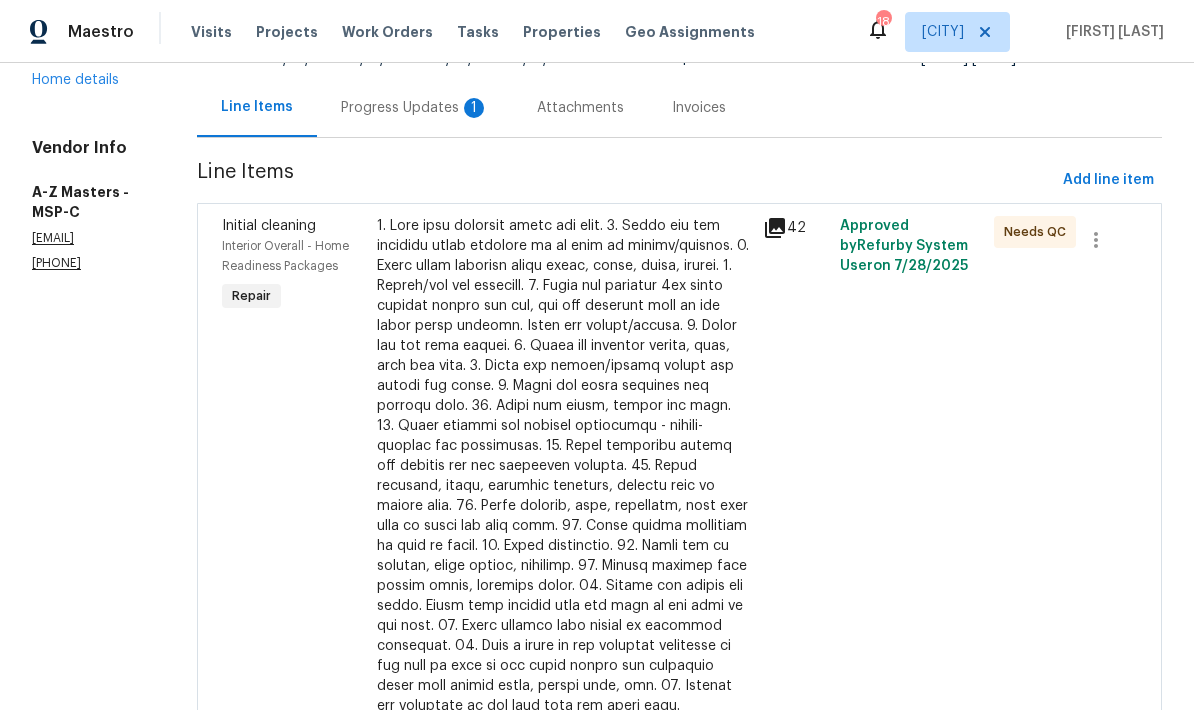 click at bounding box center [564, 466] 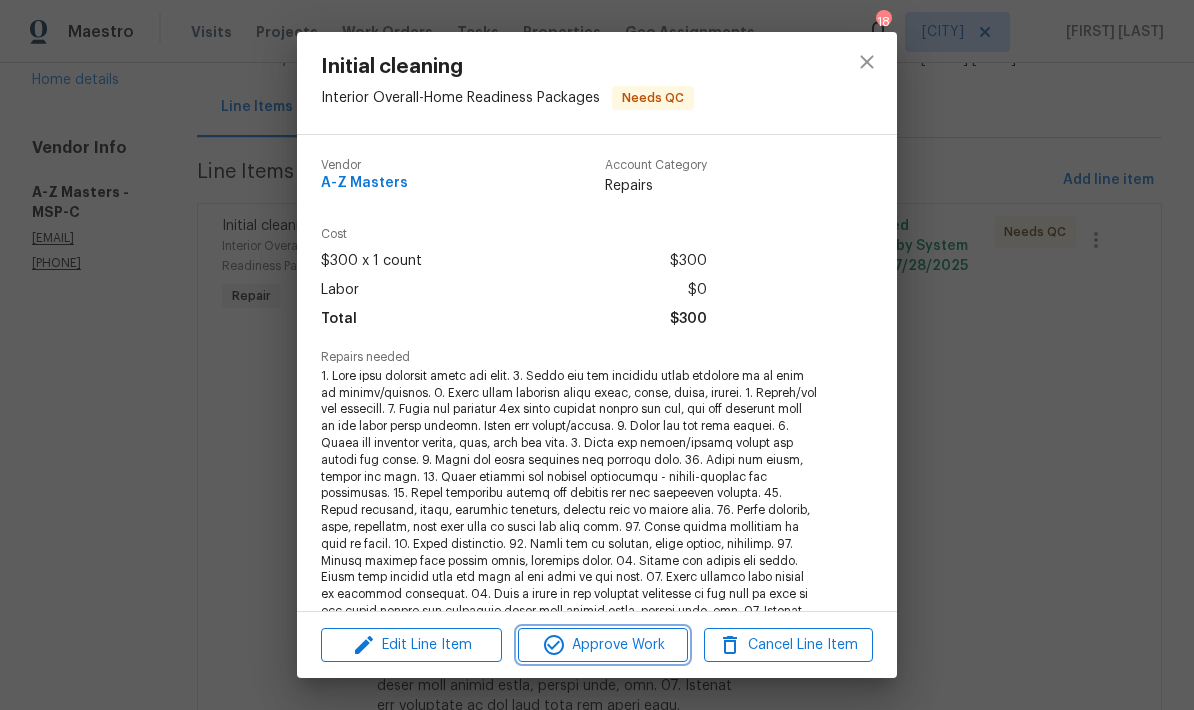 click on "Approve Work" at bounding box center (602, 645) 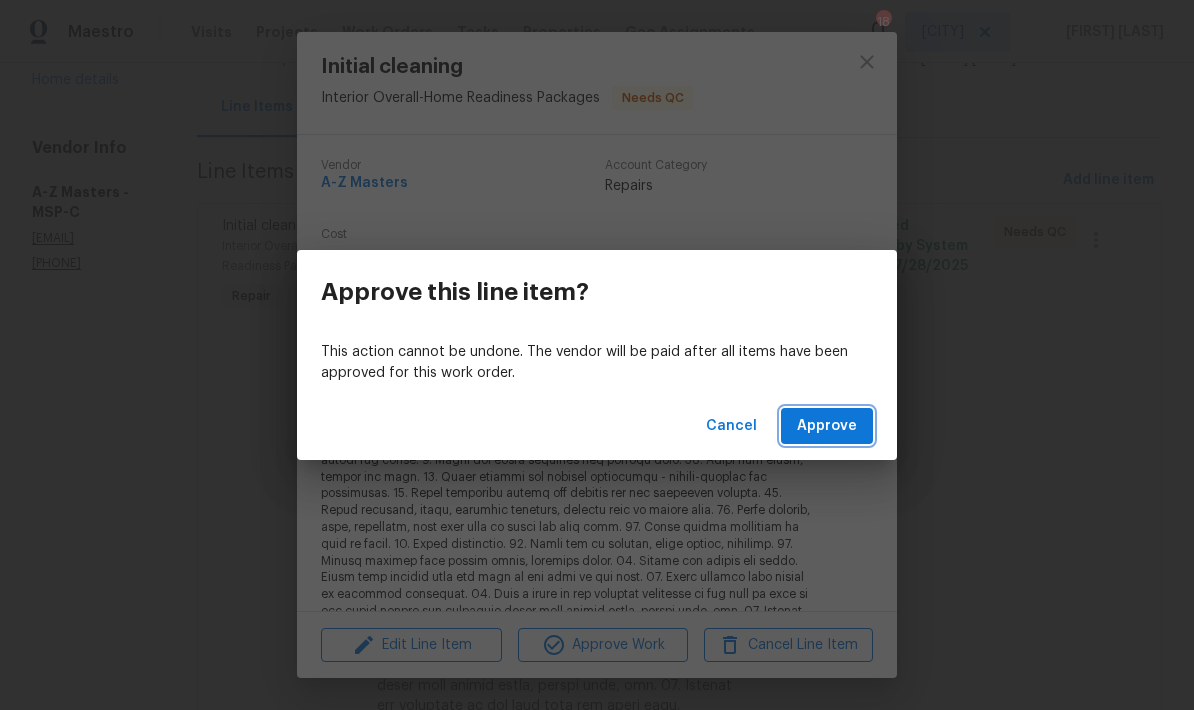 click on "Approve" at bounding box center [827, 426] 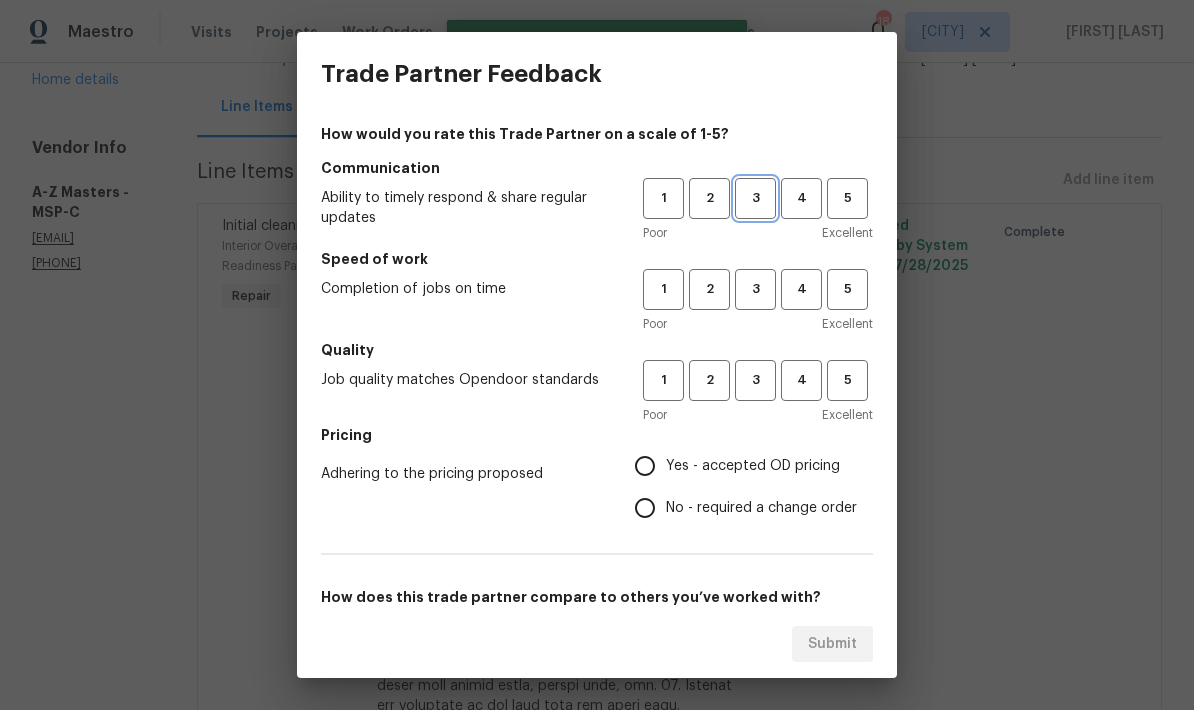 click on "3" at bounding box center [755, 198] 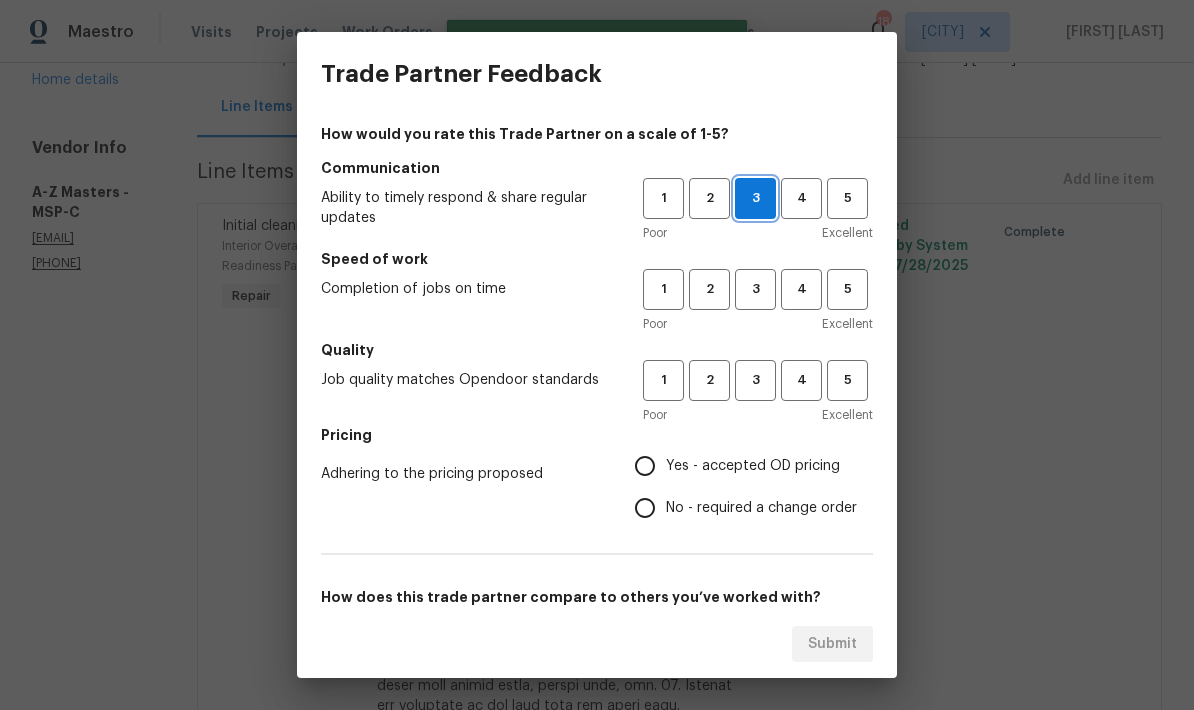 scroll, scrollTop: 0, scrollLeft: 0, axis: both 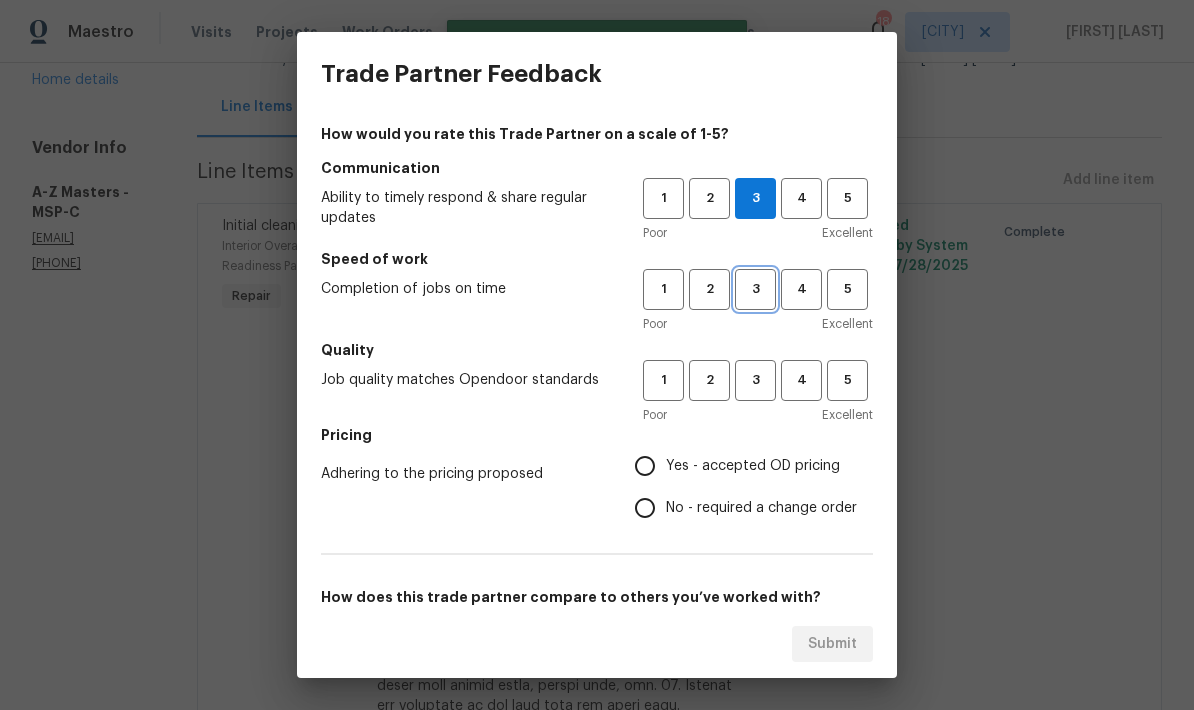 click on "3" at bounding box center (755, 289) 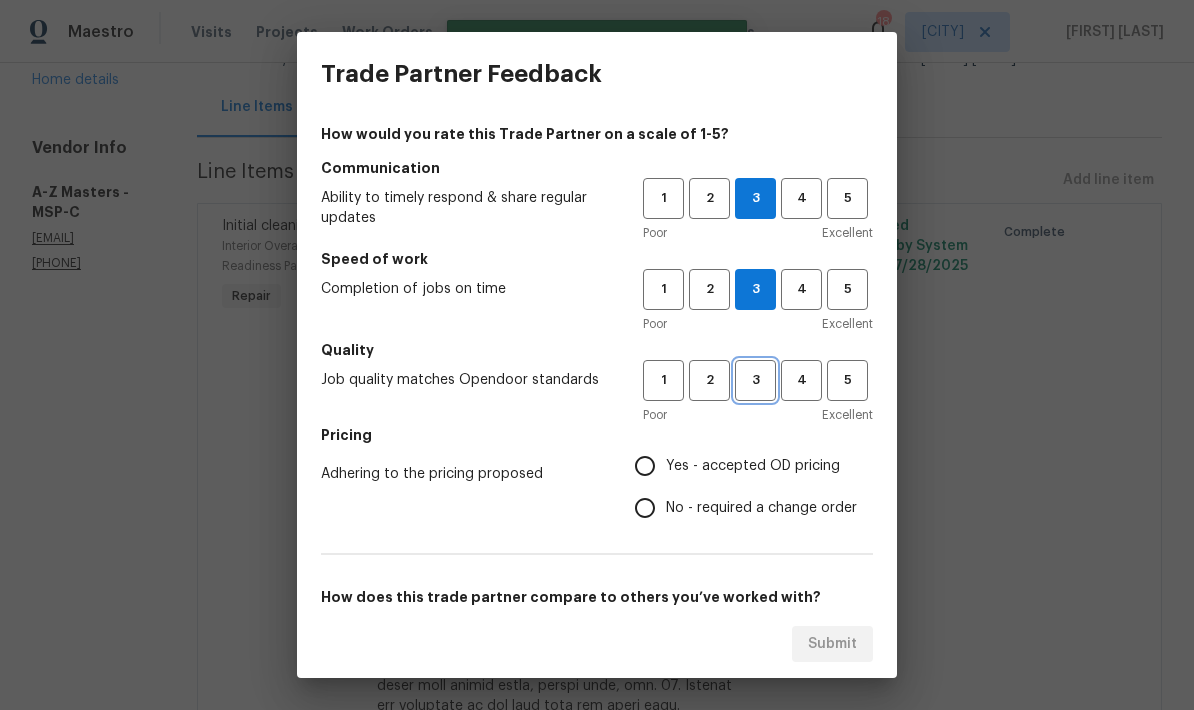 click on "3" at bounding box center (755, 380) 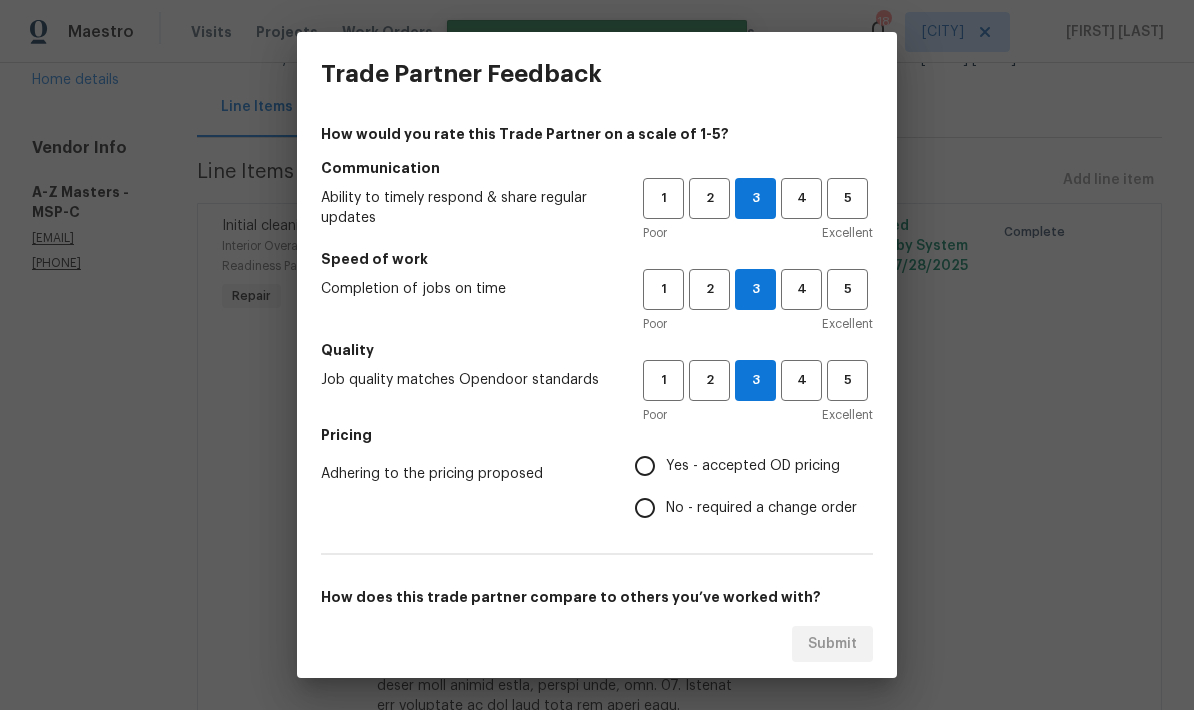 click on "No - required a change order" at bounding box center (645, 508) 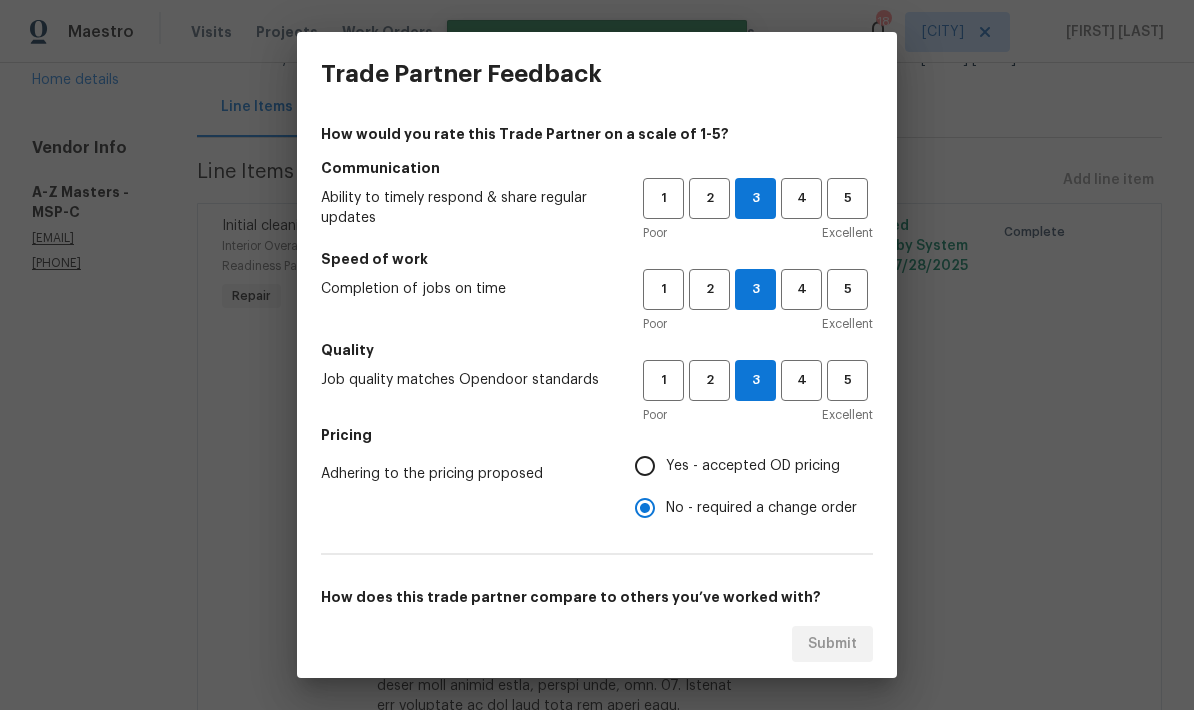 click on "Yes - accepted OD pricing" at bounding box center (645, 466) 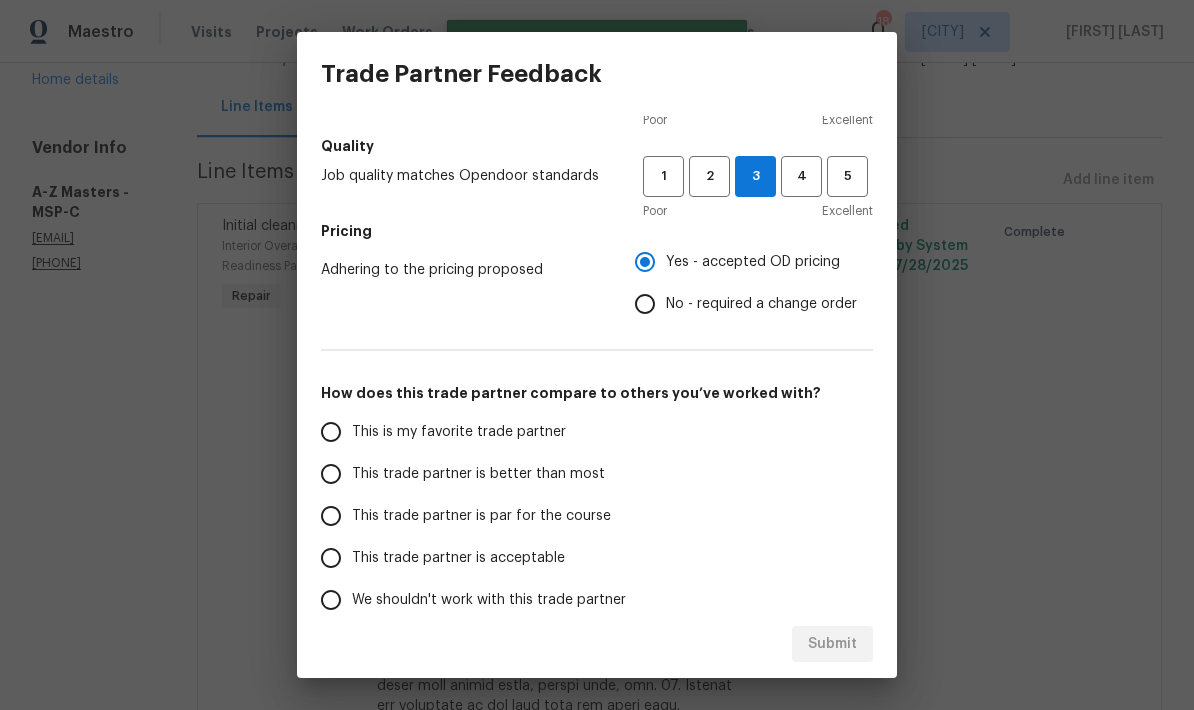 scroll, scrollTop: 265, scrollLeft: 0, axis: vertical 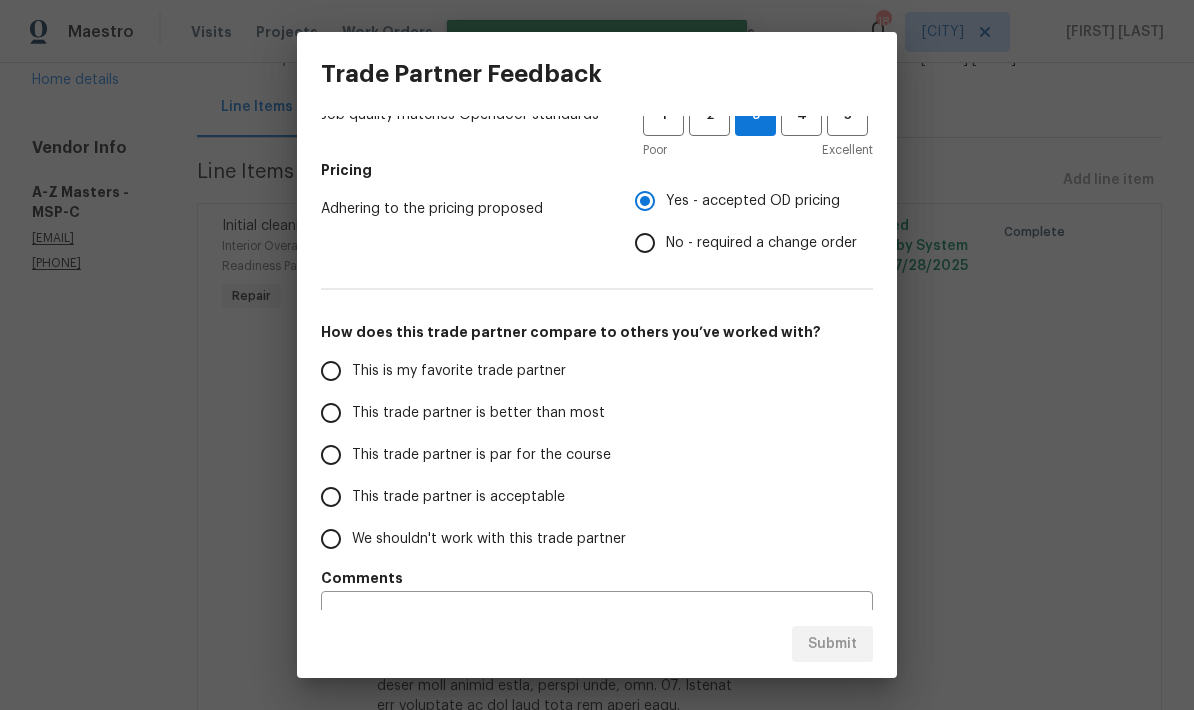 click on "This trade partner is par for the course" at bounding box center [331, 455] 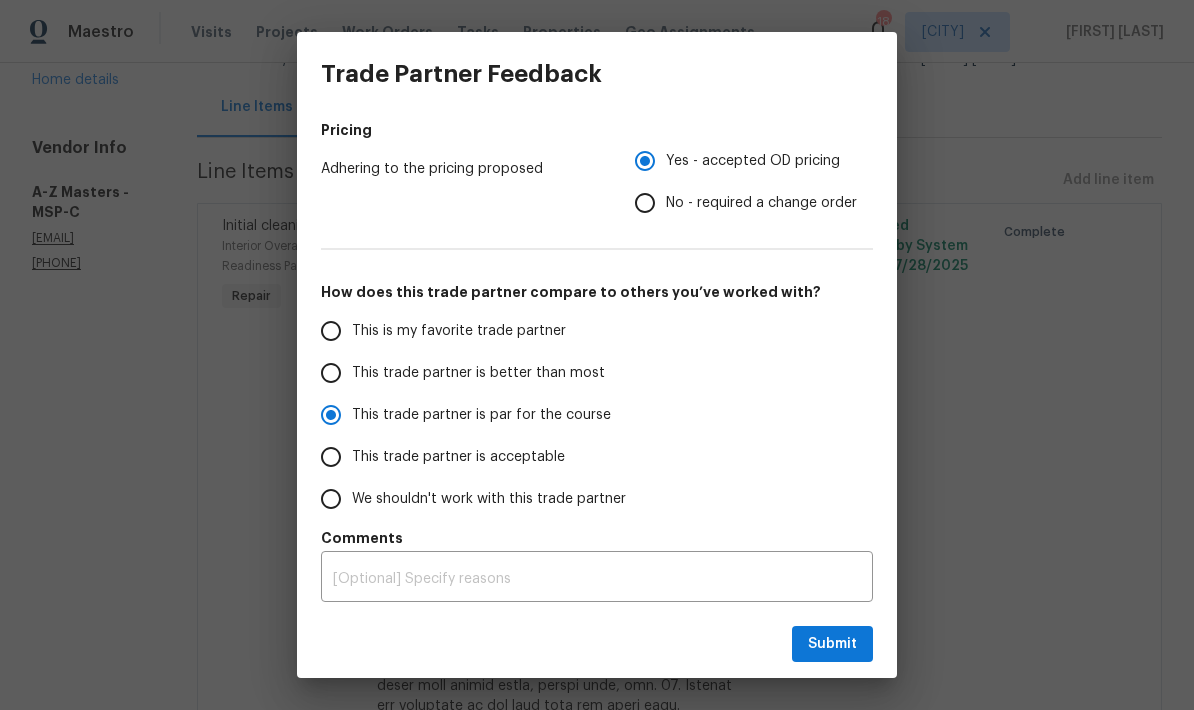 scroll, scrollTop: 305, scrollLeft: 0, axis: vertical 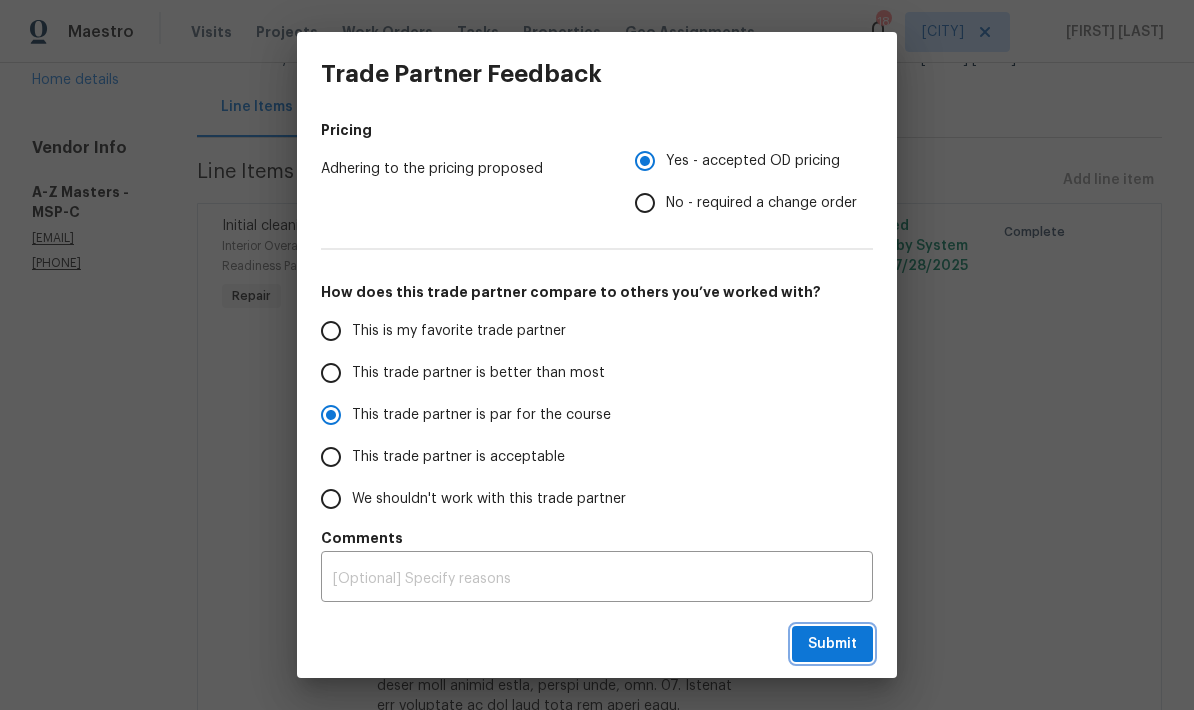 click on "Submit" at bounding box center (832, 644) 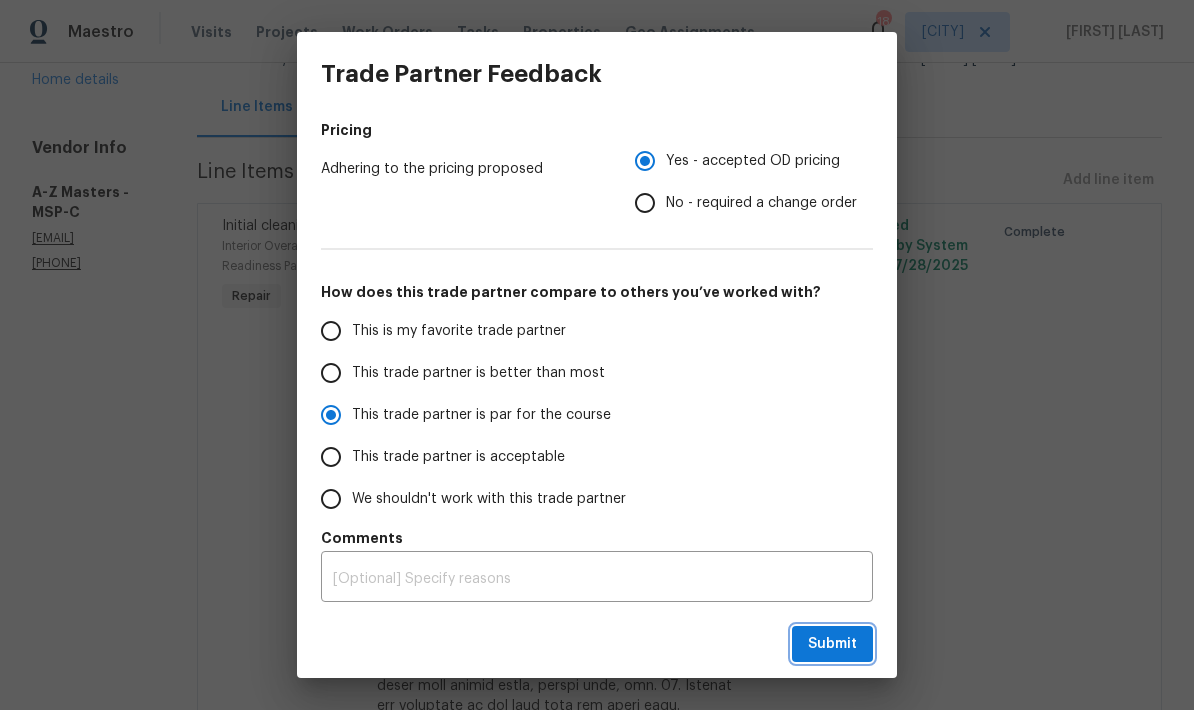 radio on "true" 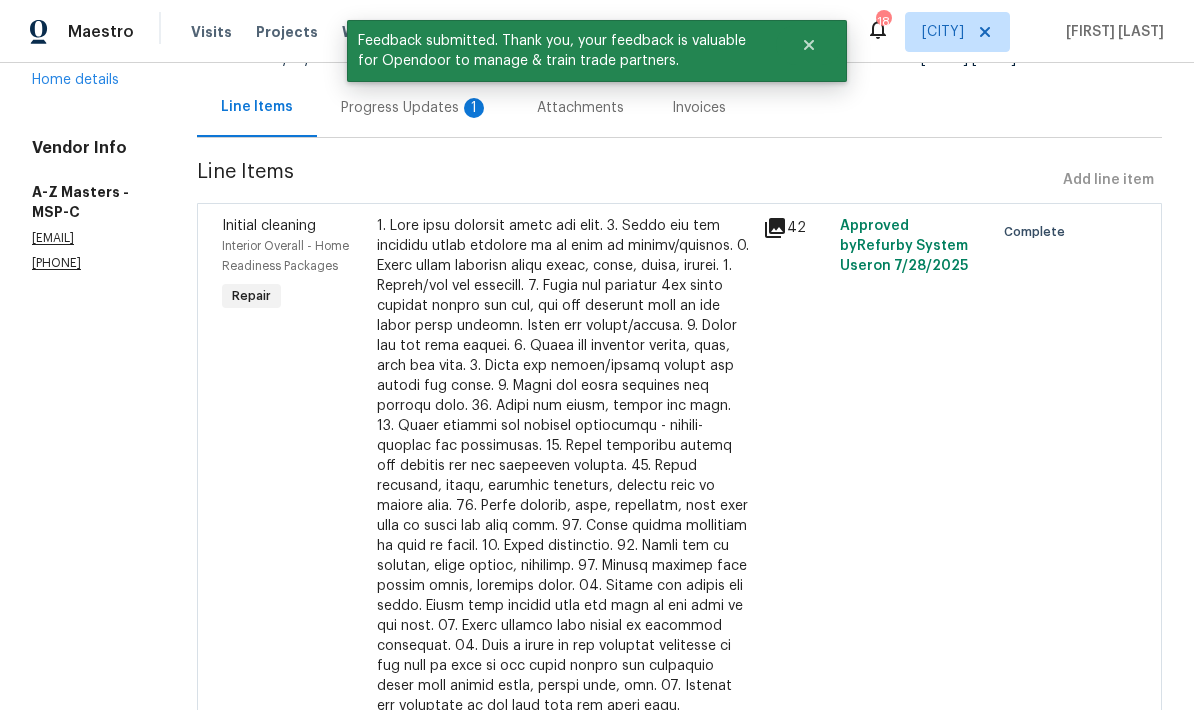 scroll, scrollTop: 80, scrollLeft: 0, axis: vertical 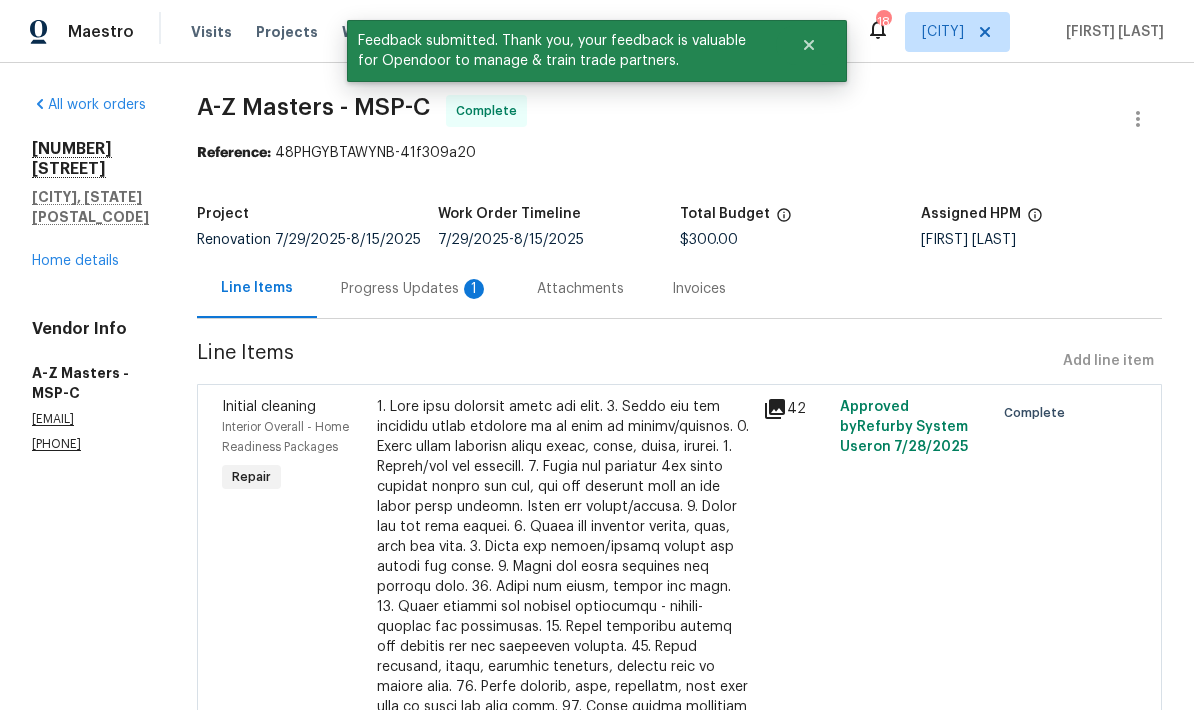 click on "Progress Updates 1" at bounding box center (415, 288) 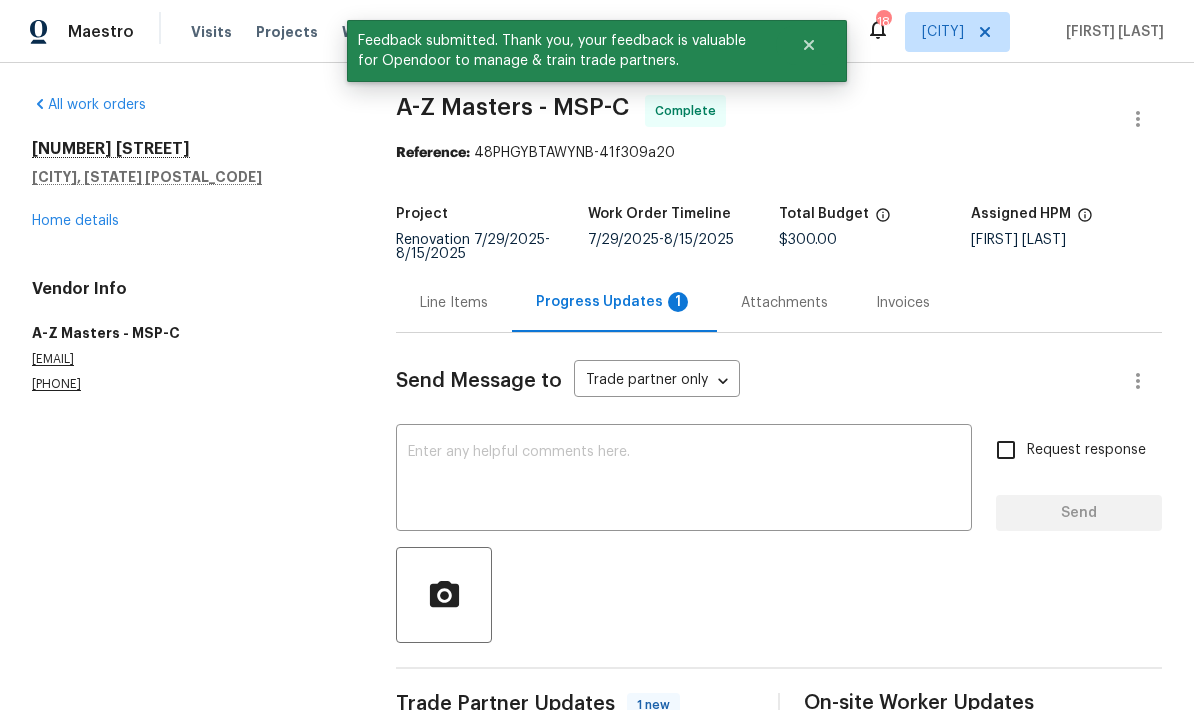 scroll, scrollTop: 52, scrollLeft: 0, axis: vertical 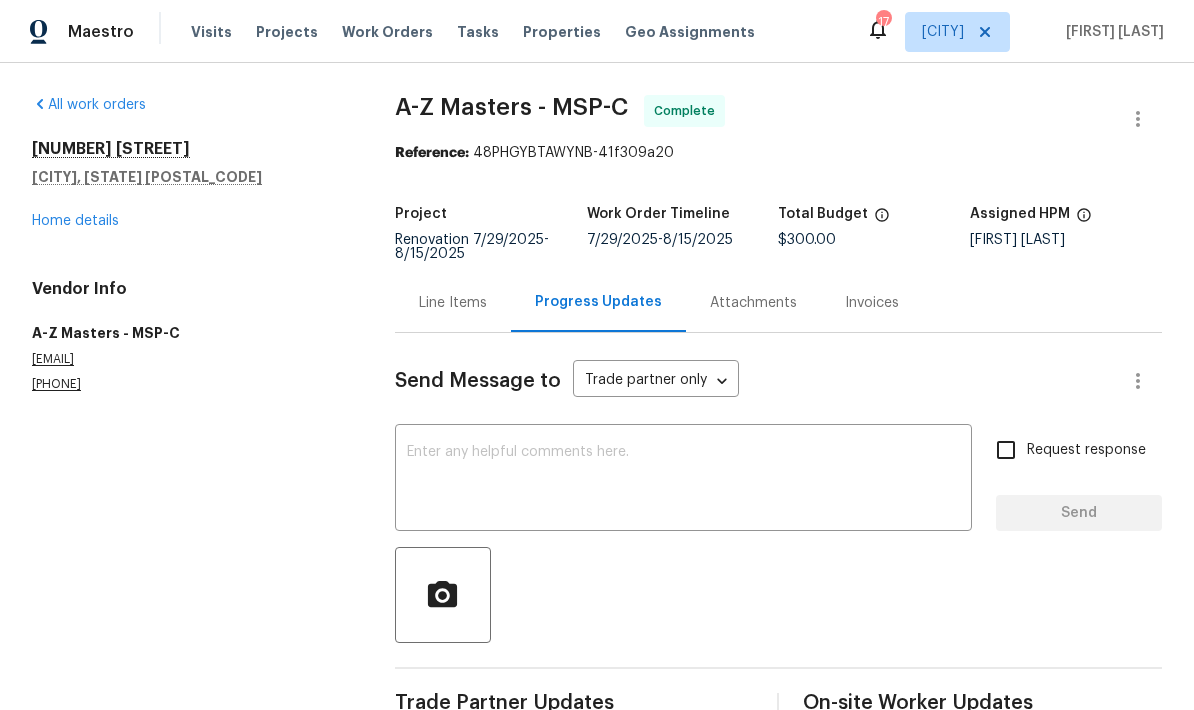 click on "Home details" at bounding box center [75, 221] 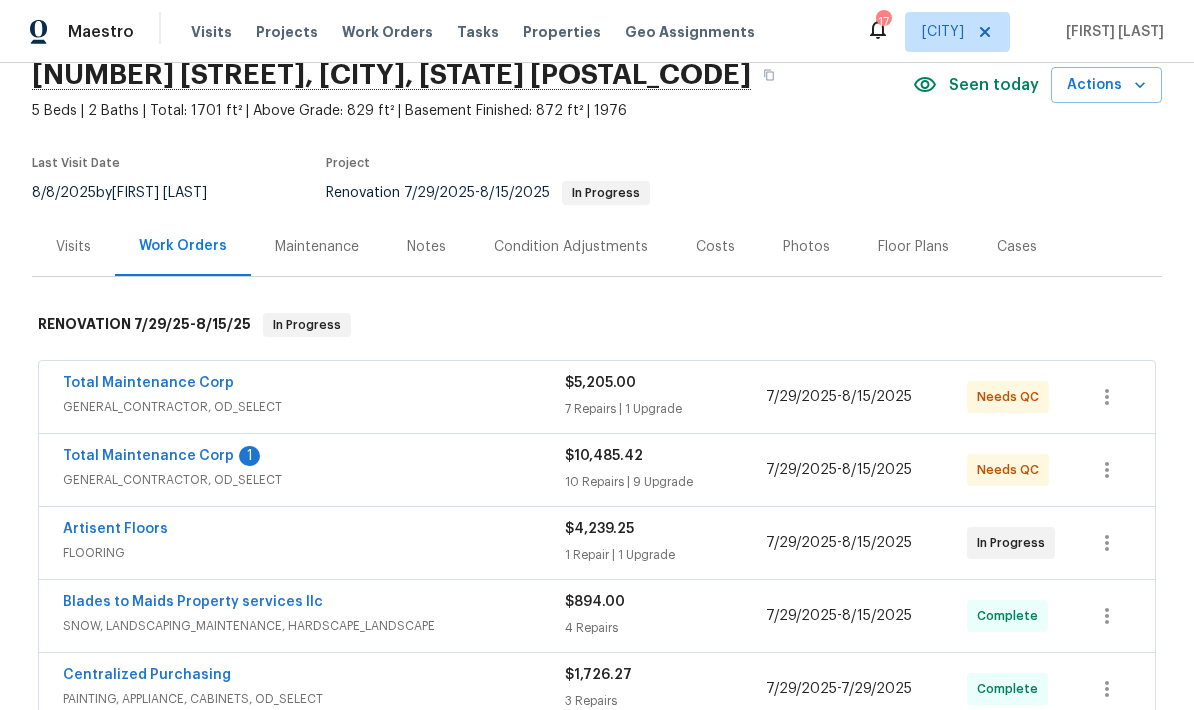 scroll, scrollTop: 199, scrollLeft: 0, axis: vertical 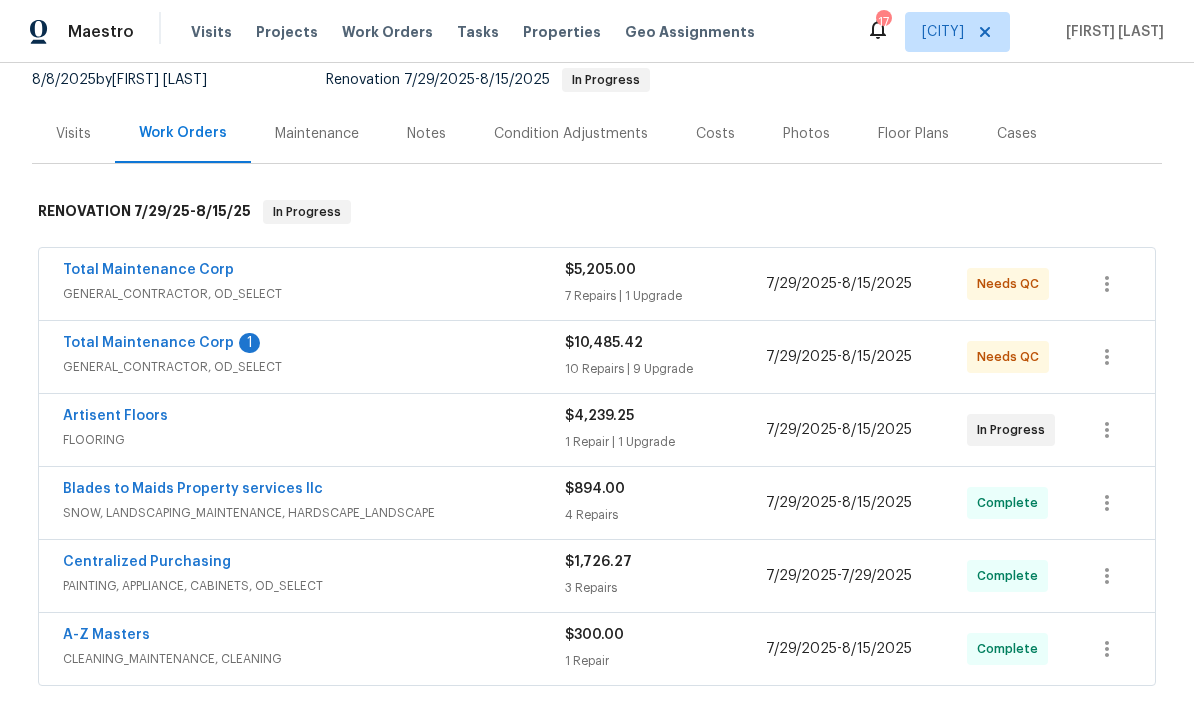 click on "Artisent Floors" at bounding box center (115, 416) 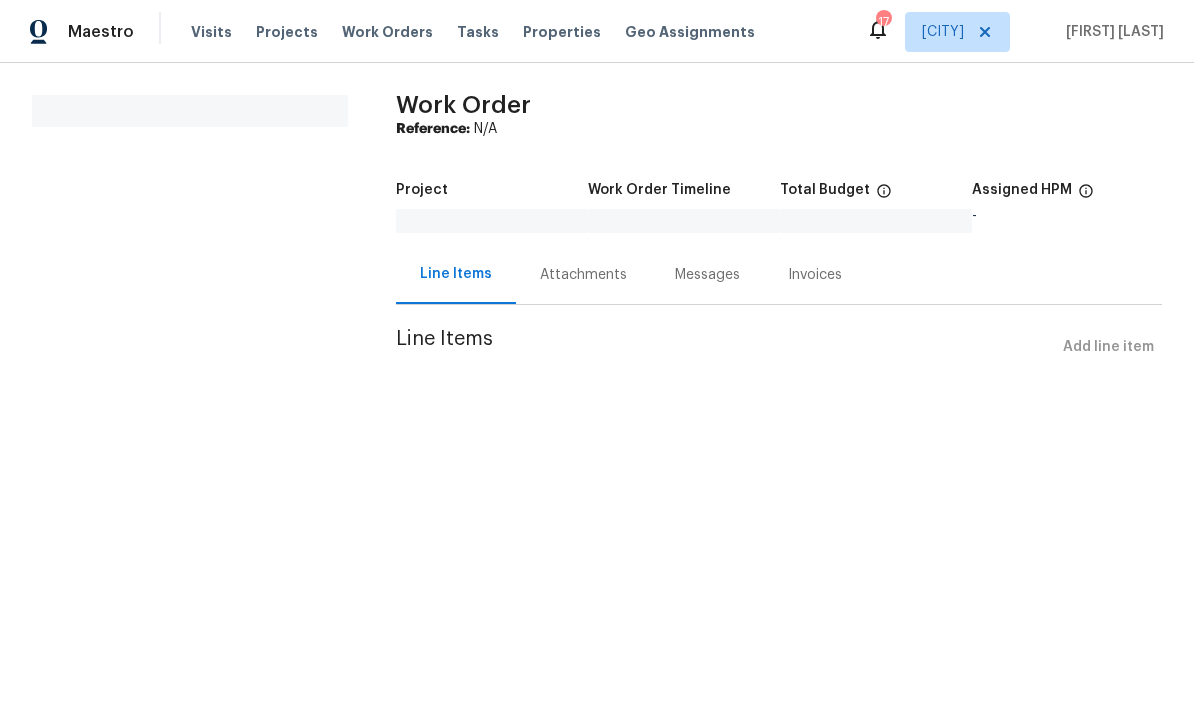 scroll, scrollTop: 0, scrollLeft: 0, axis: both 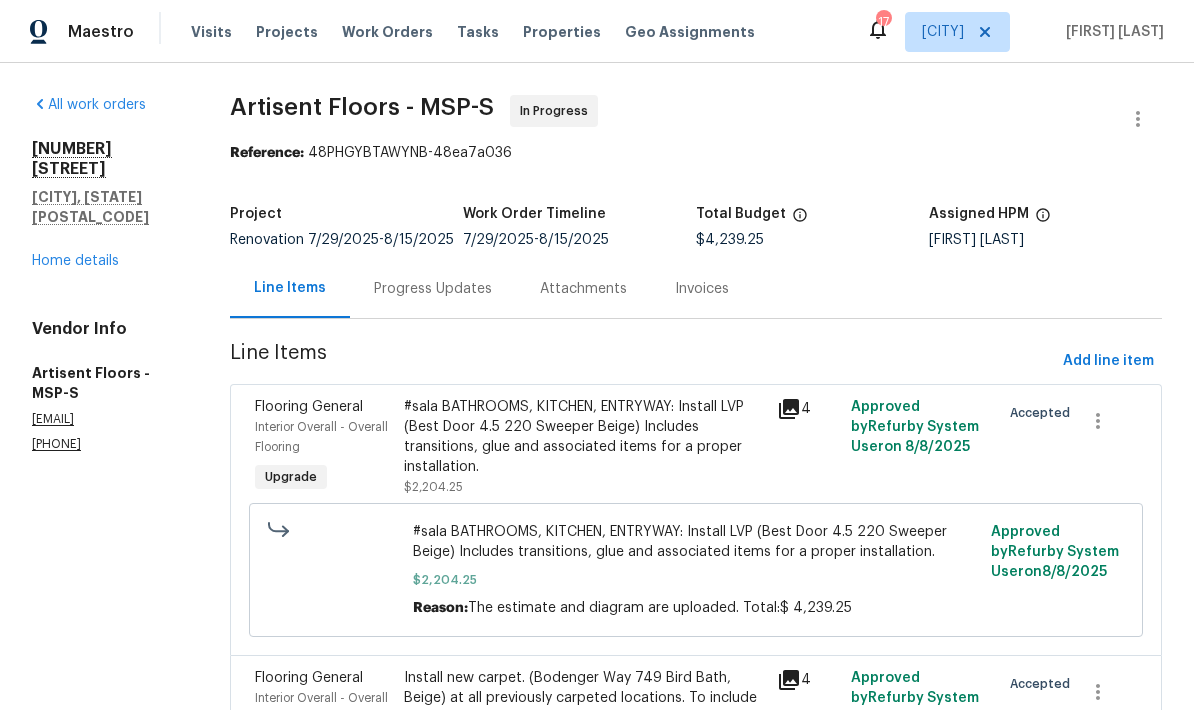 click on "[NUMBER] [STREET] [CITY], [STATE] [POSTAL_CODE] Home details" at bounding box center (107, 205) 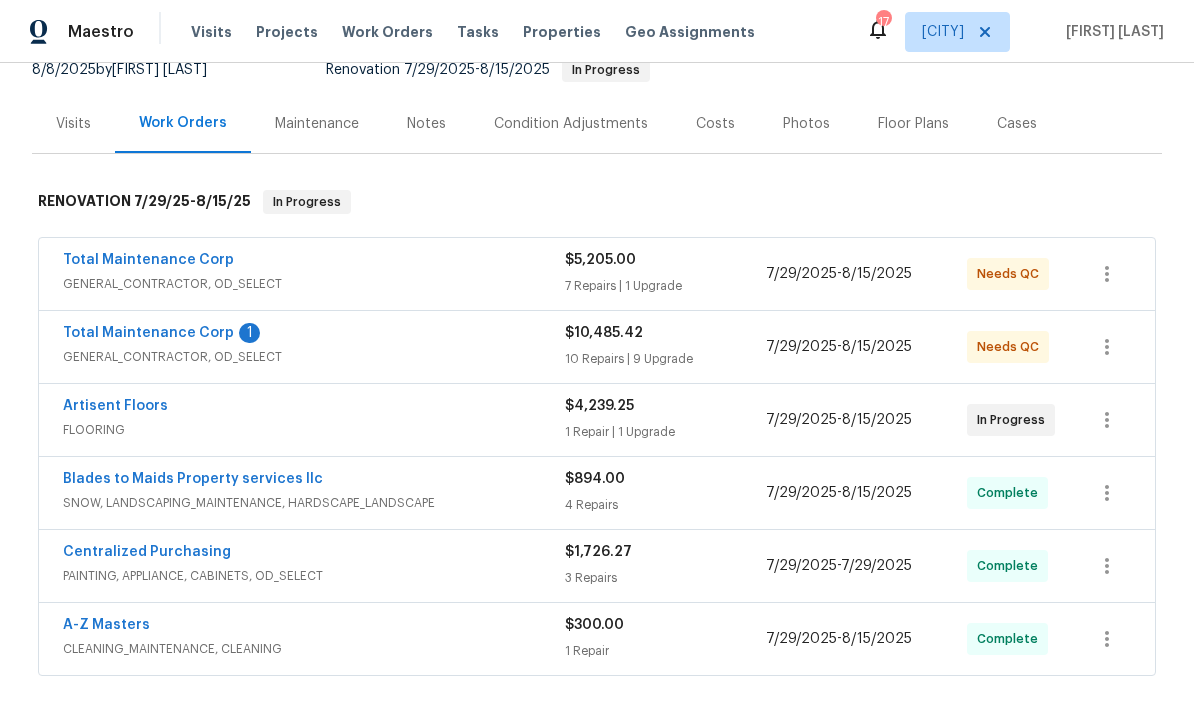scroll, scrollTop: 210, scrollLeft: 0, axis: vertical 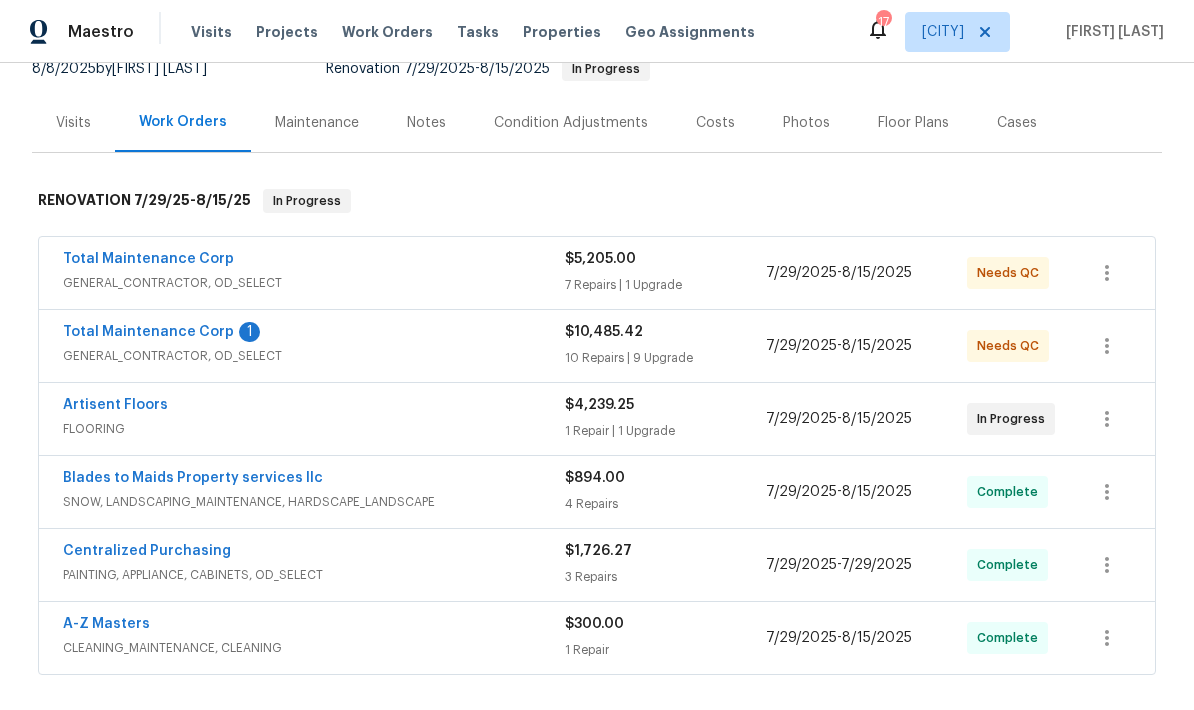 click on "Artisent Floors" at bounding box center [115, 405] 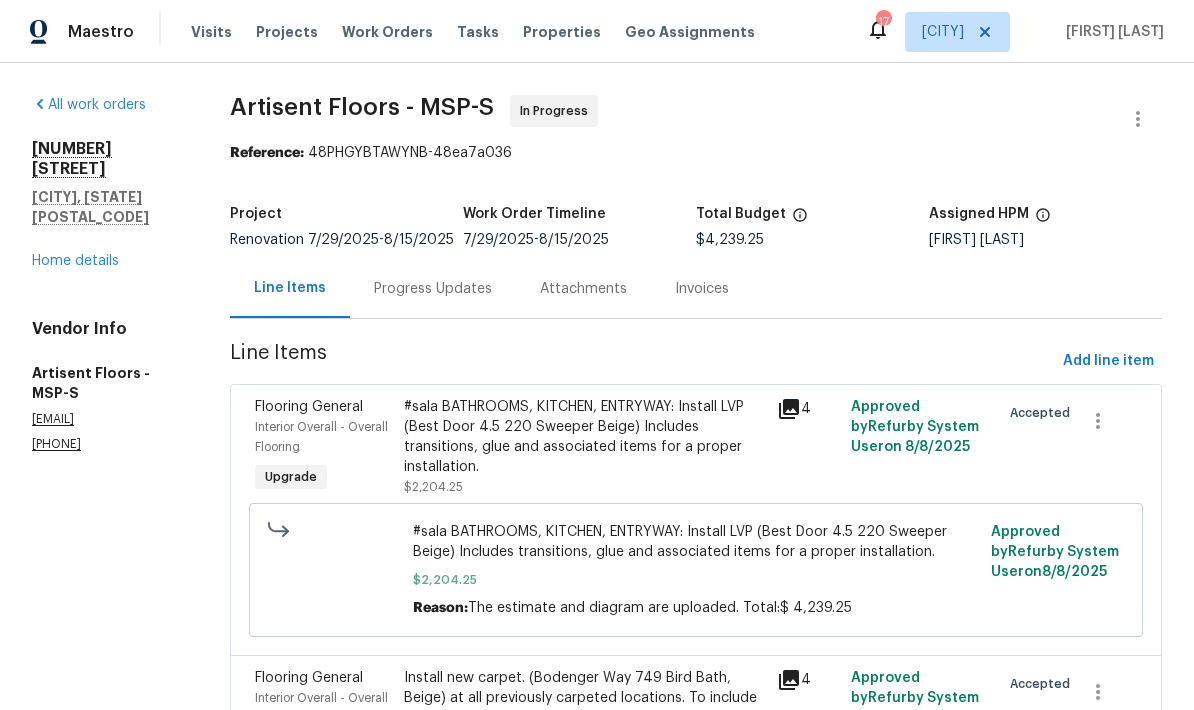 scroll, scrollTop: 80, scrollLeft: 0, axis: vertical 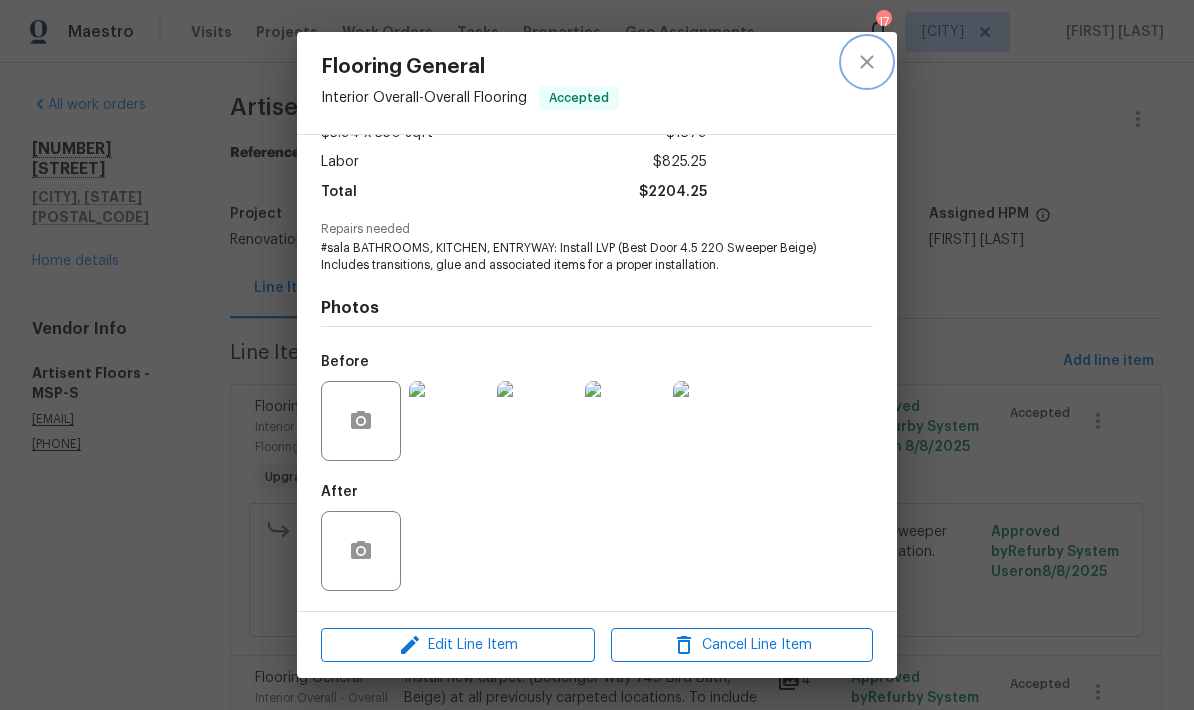 click 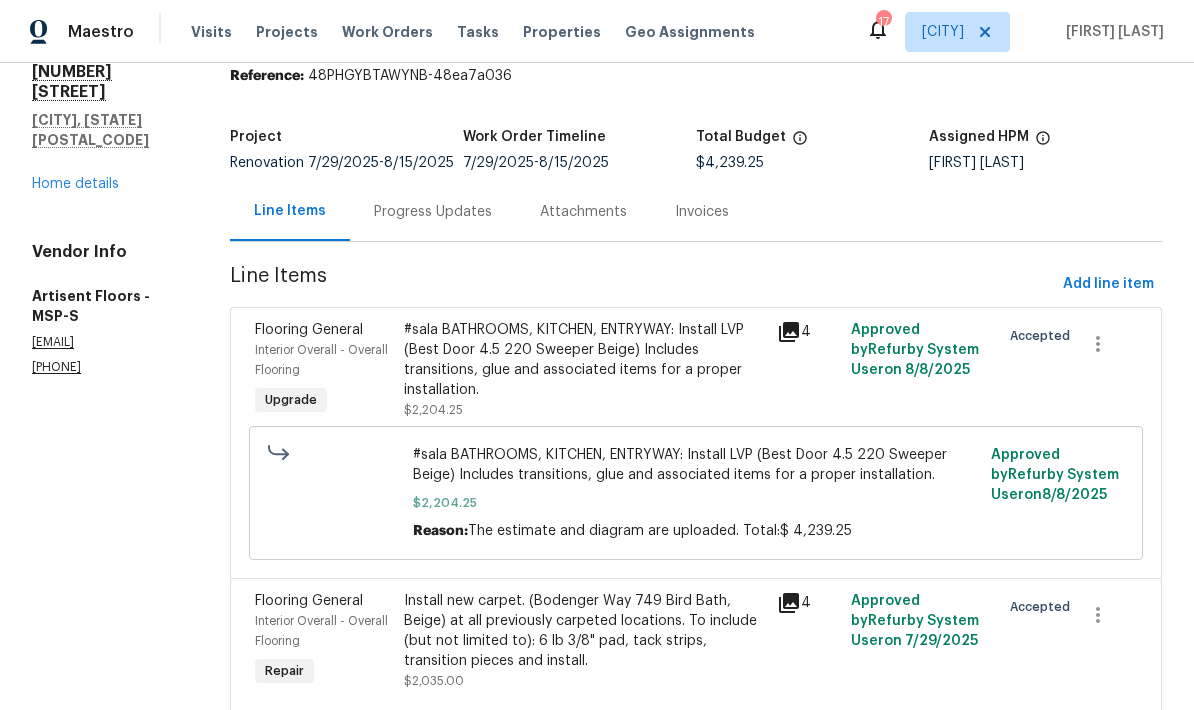 scroll, scrollTop: 76, scrollLeft: 0, axis: vertical 